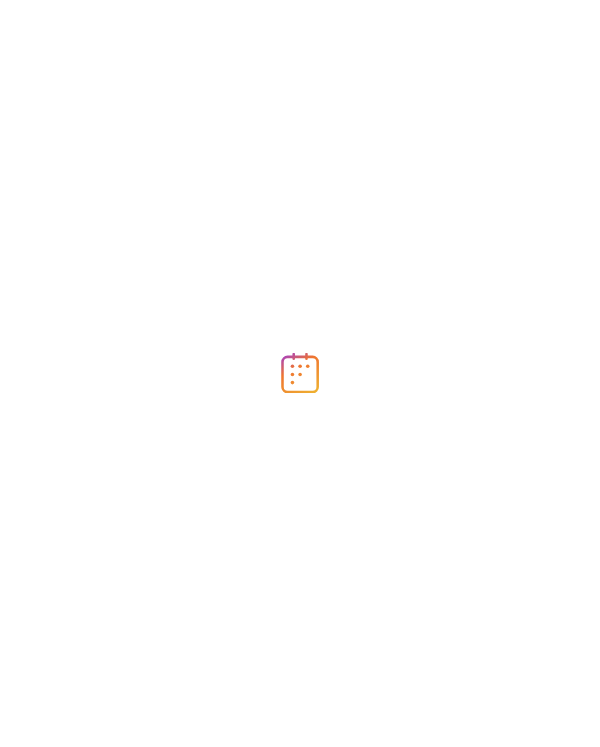scroll, scrollTop: 0, scrollLeft: 0, axis: both 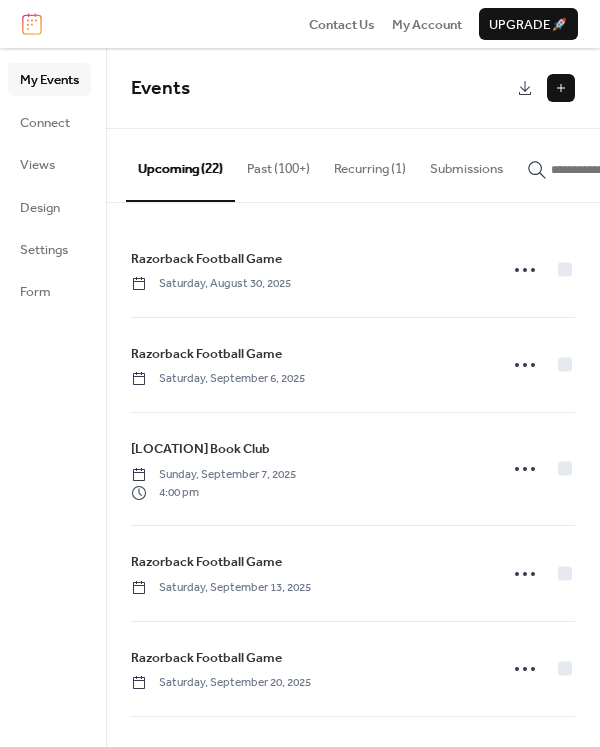 click at bounding box center [561, 88] 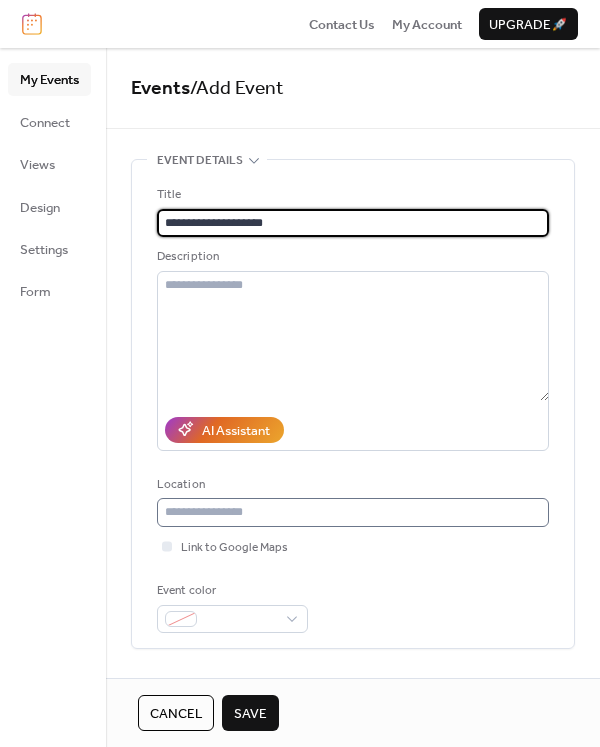 type on "**********" 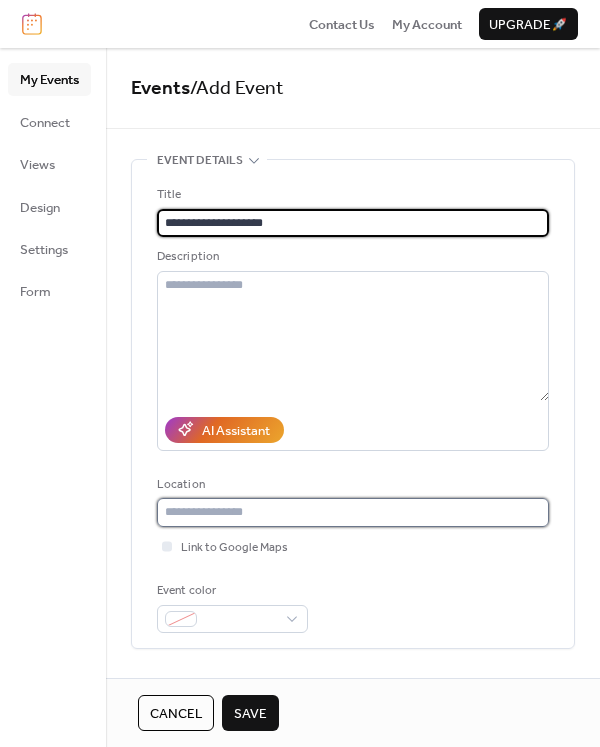 click at bounding box center [353, 512] 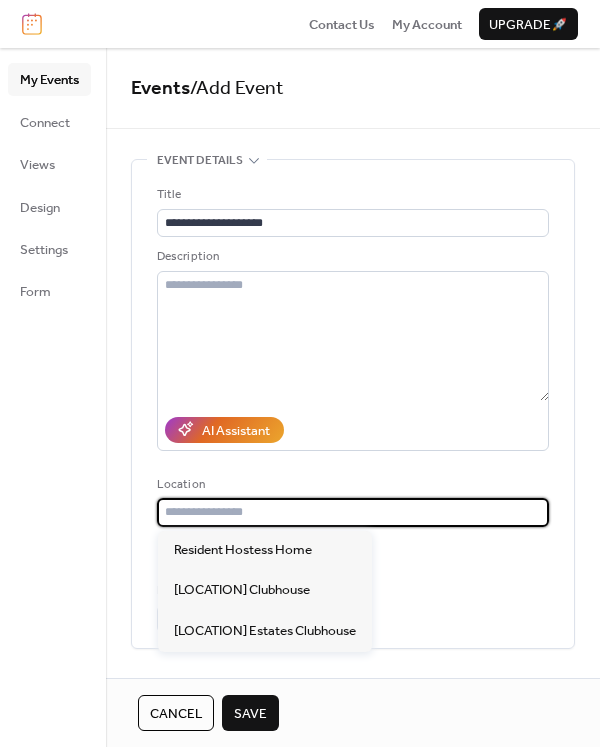 click at bounding box center [353, 512] 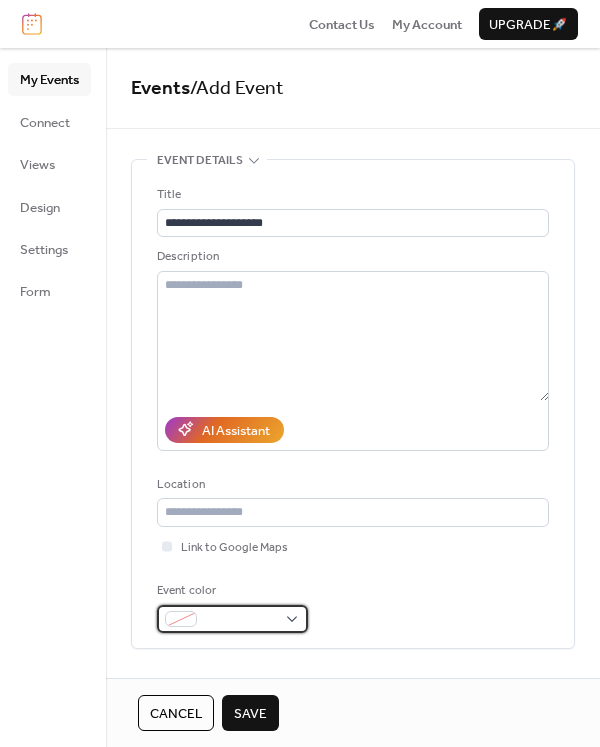 click at bounding box center [240, 620] 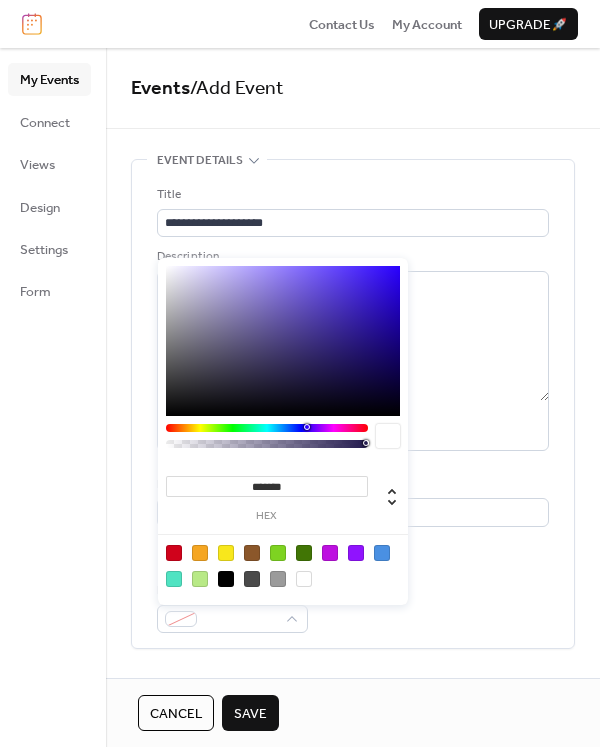click at bounding box center (278, 553) 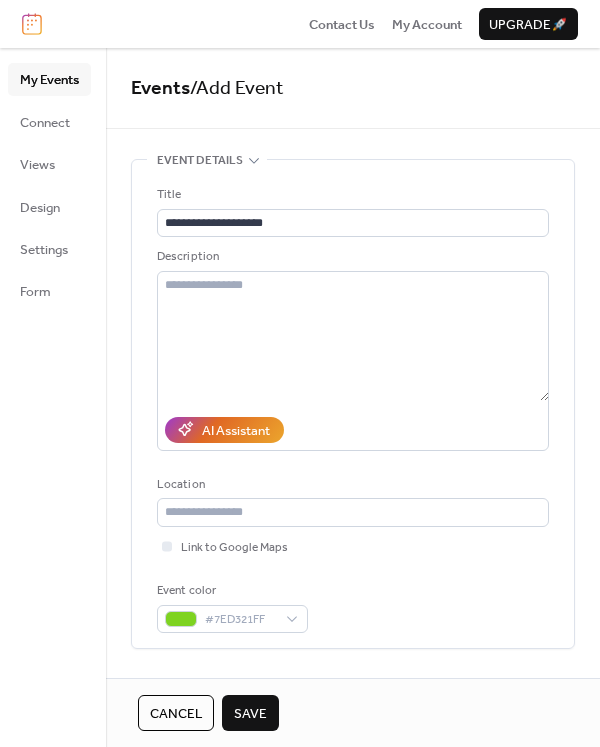click on "Event color #7ED321FF" at bounding box center (353, 607) 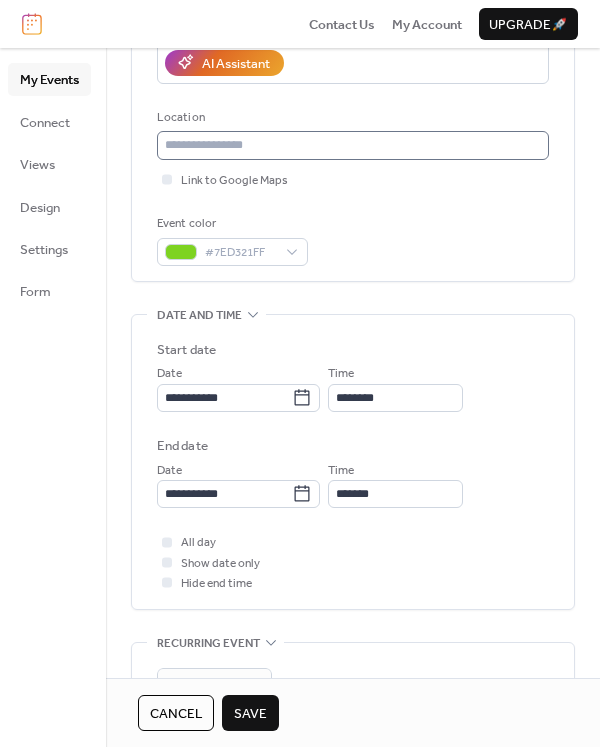 scroll, scrollTop: 400, scrollLeft: 0, axis: vertical 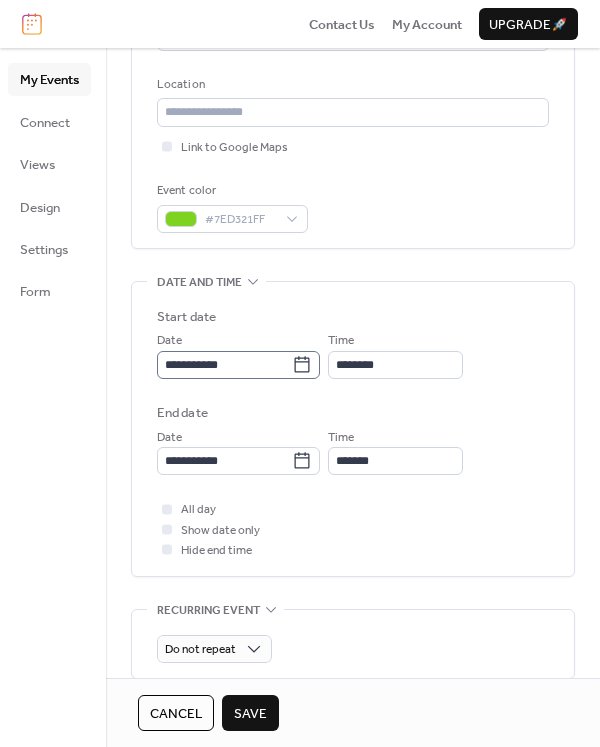 click 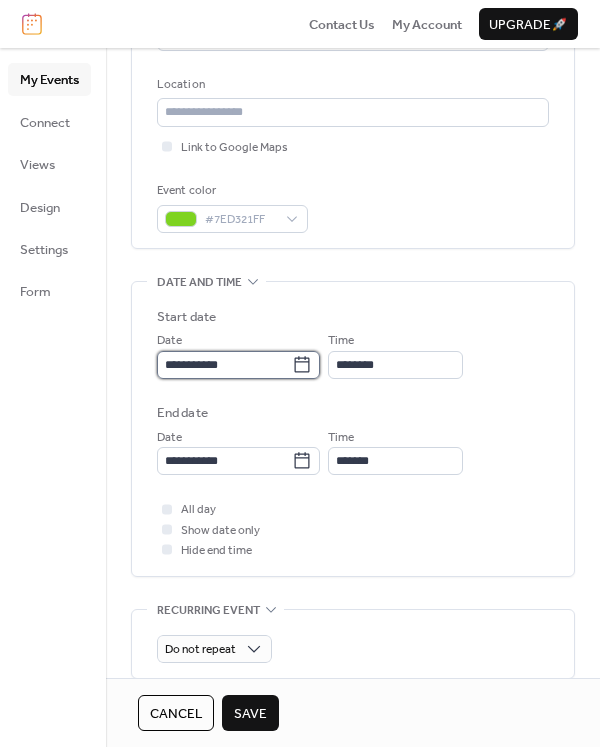 click on "**********" at bounding box center (224, 365) 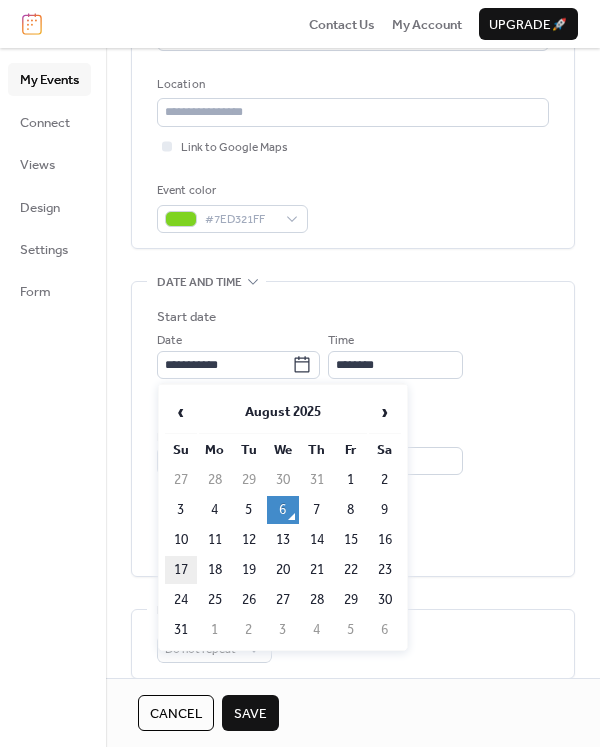 click on "17" at bounding box center (181, 570) 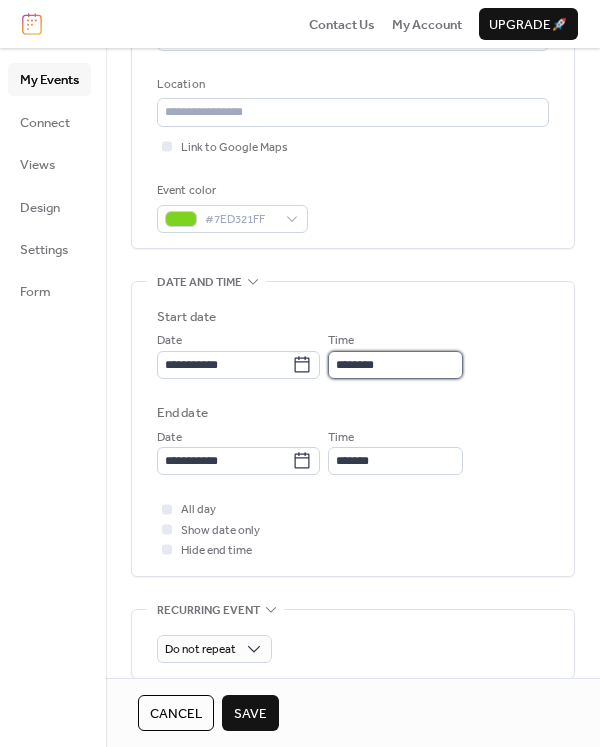 click on "********" at bounding box center [395, 365] 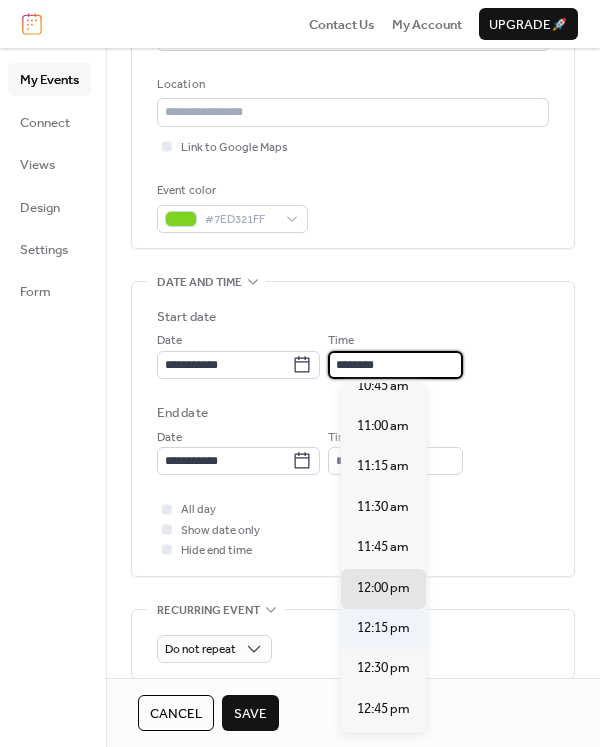 scroll, scrollTop: 1740, scrollLeft: 0, axis: vertical 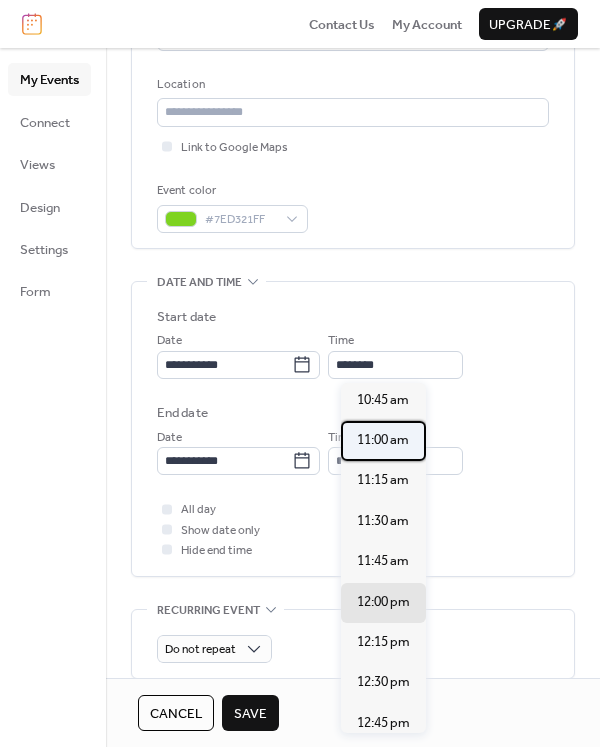 click on "11:00 am" at bounding box center [383, 440] 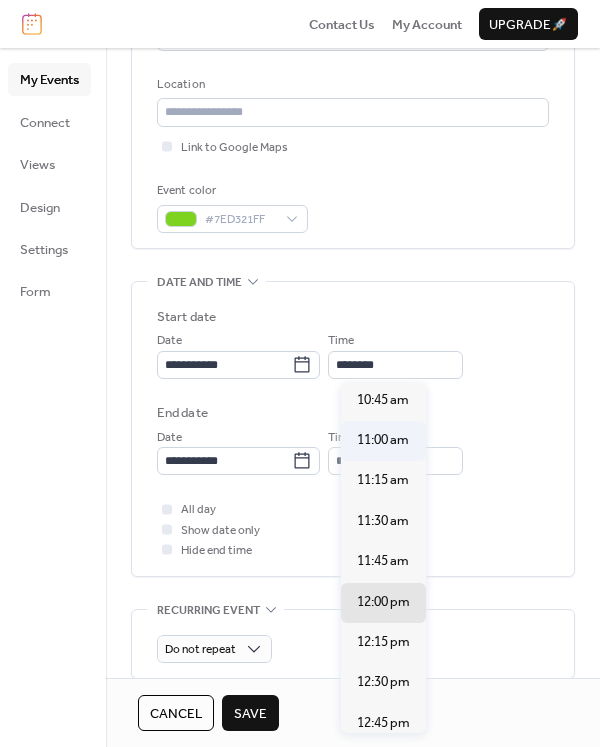 type on "********" 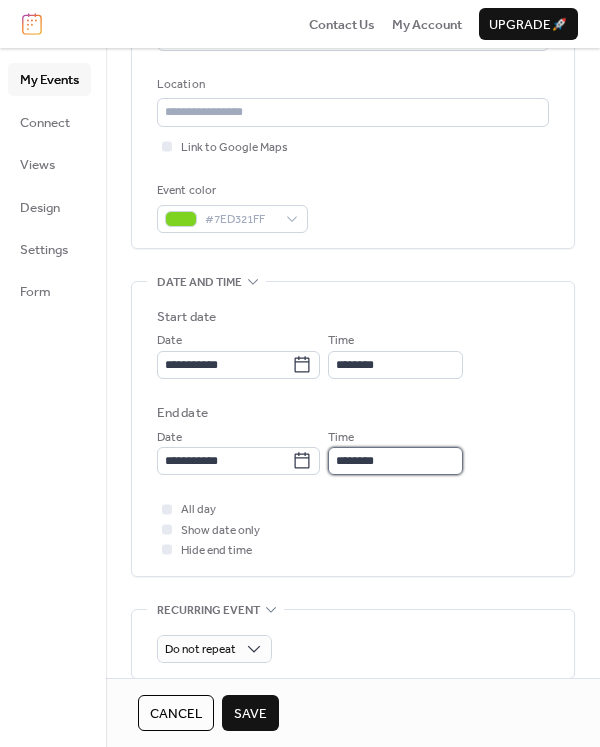 click on "********" at bounding box center (395, 461) 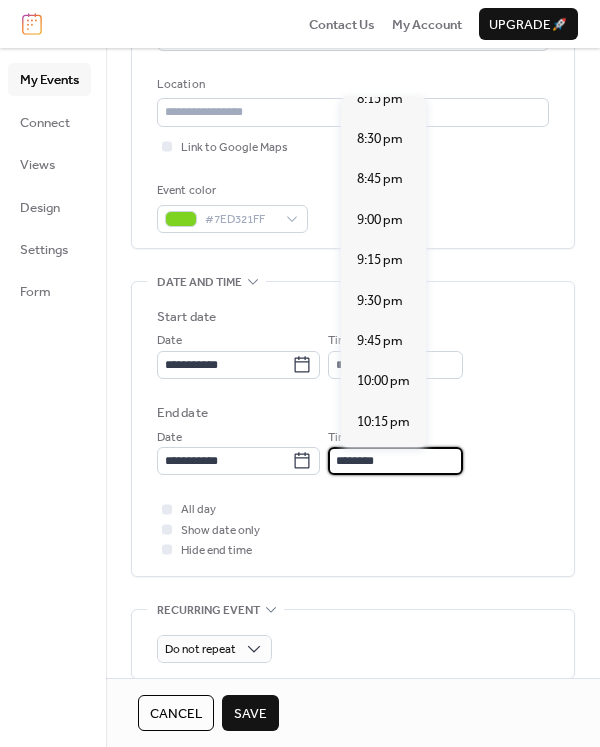 scroll, scrollTop: 1500, scrollLeft: 0, axis: vertical 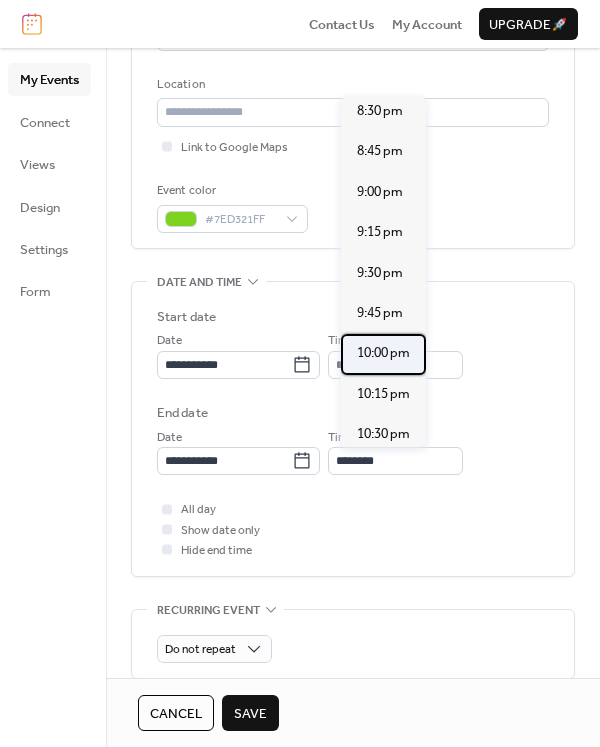 click on "10:00 pm" at bounding box center (383, 353) 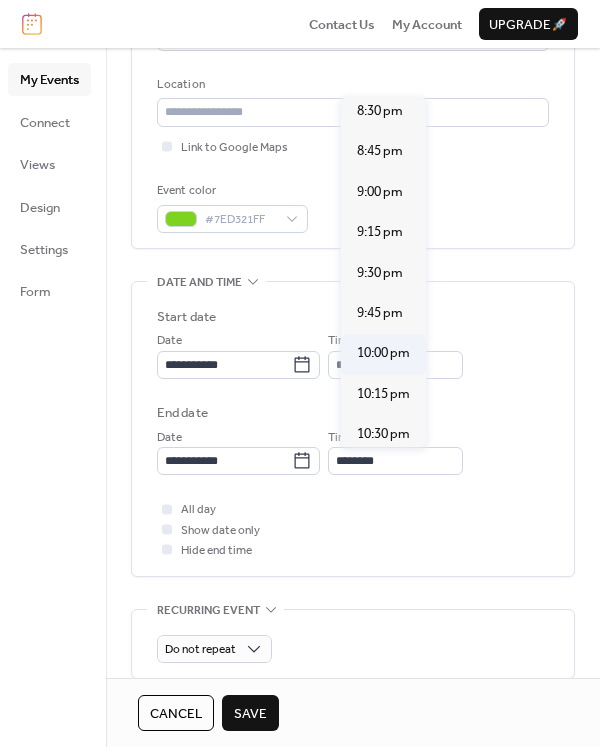 type on "********" 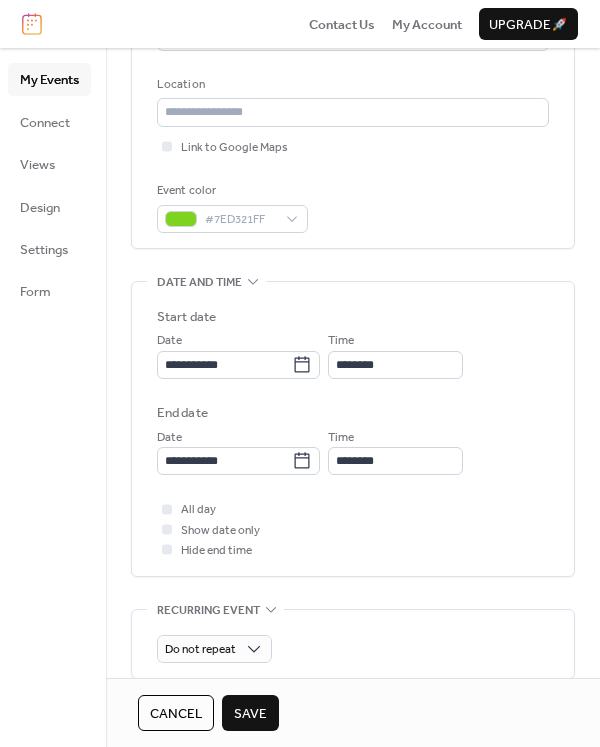 click on "Save" at bounding box center [250, 714] 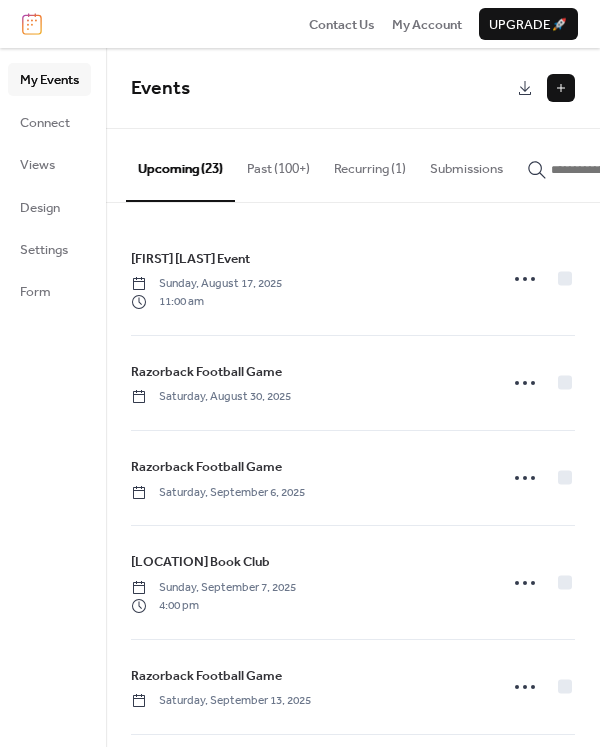 click at bounding box center [561, 88] 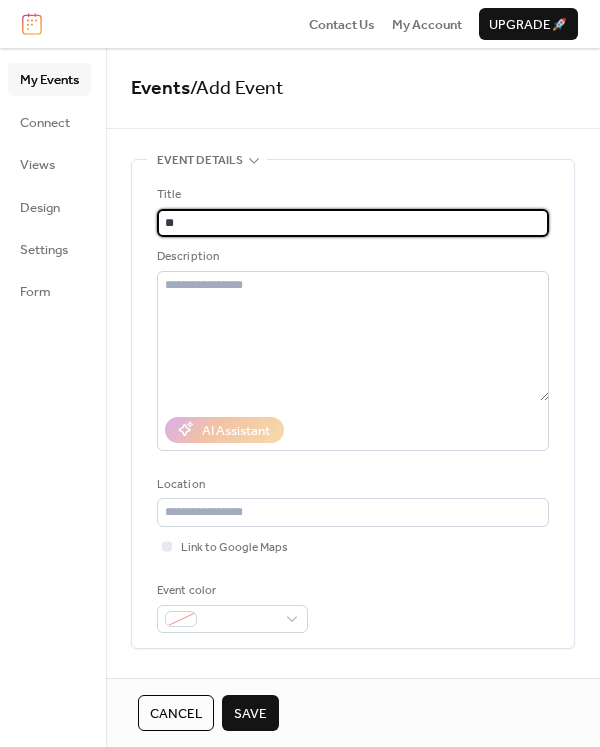 type on "*" 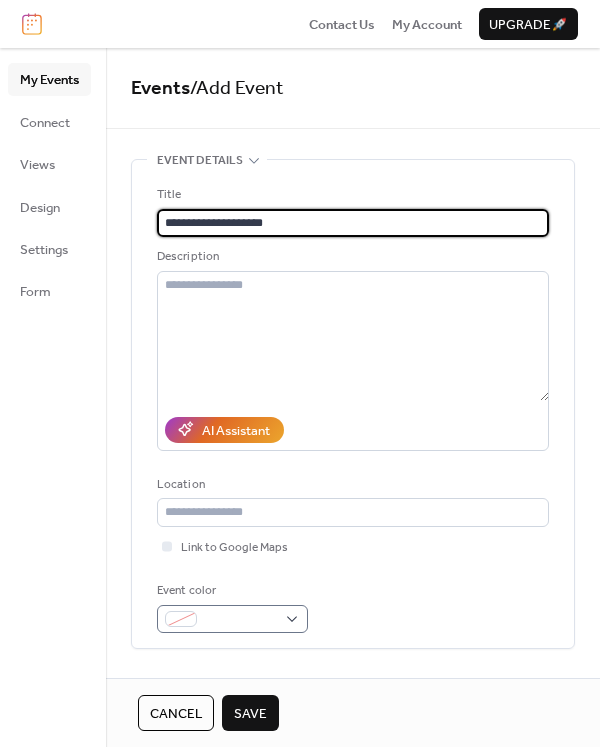 type on "**********" 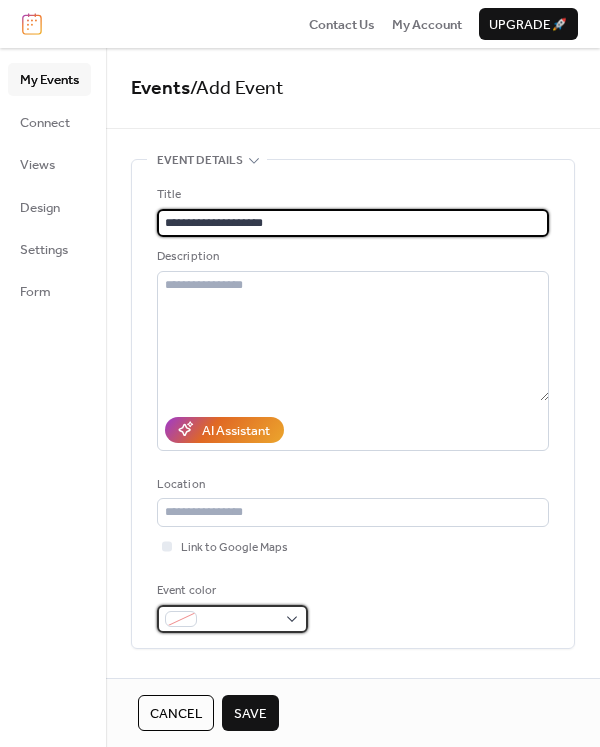 click at bounding box center (240, 620) 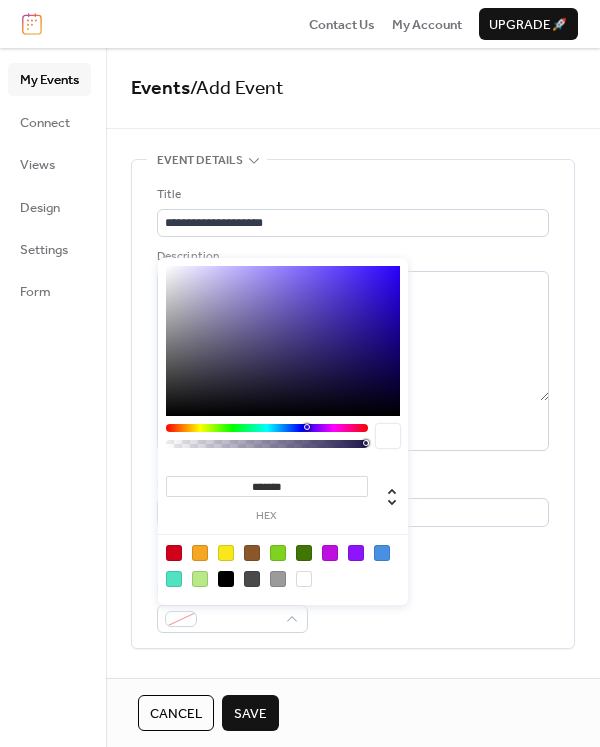 click at bounding box center [278, 553] 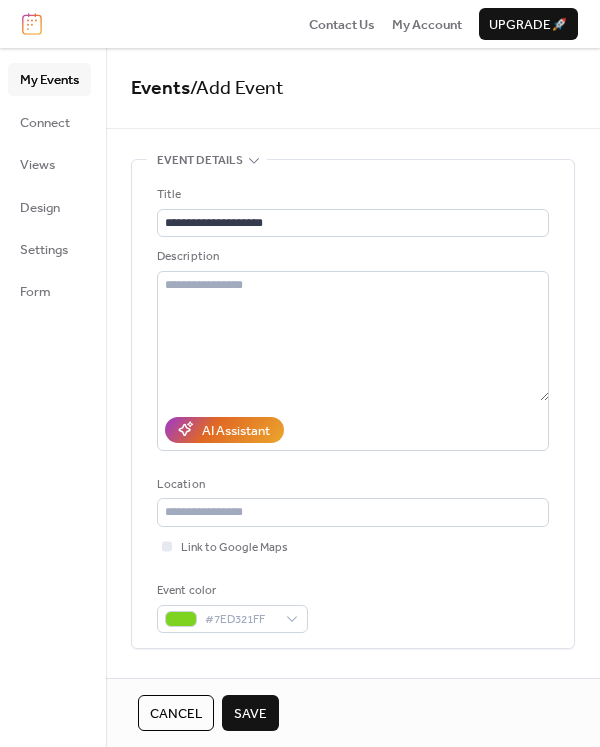click on "**********" at bounding box center [353, 409] 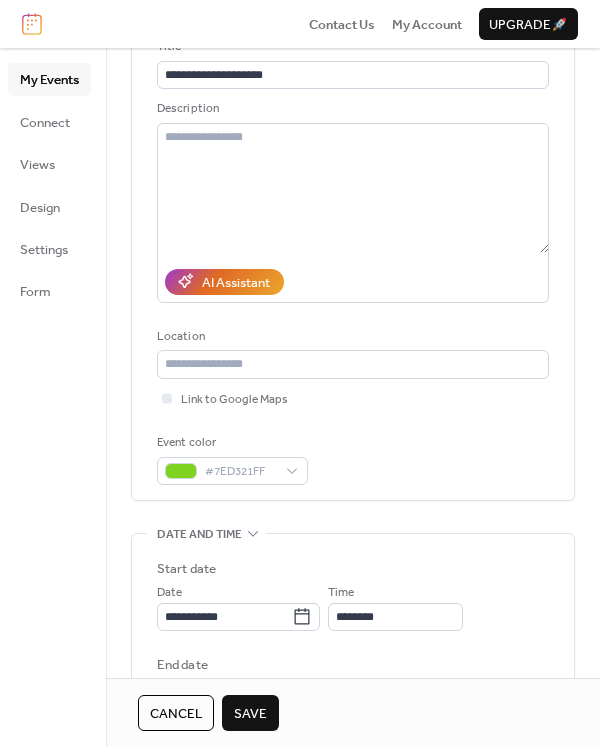 scroll, scrollTop: 200, scrollLeft: 0, axis: vertical 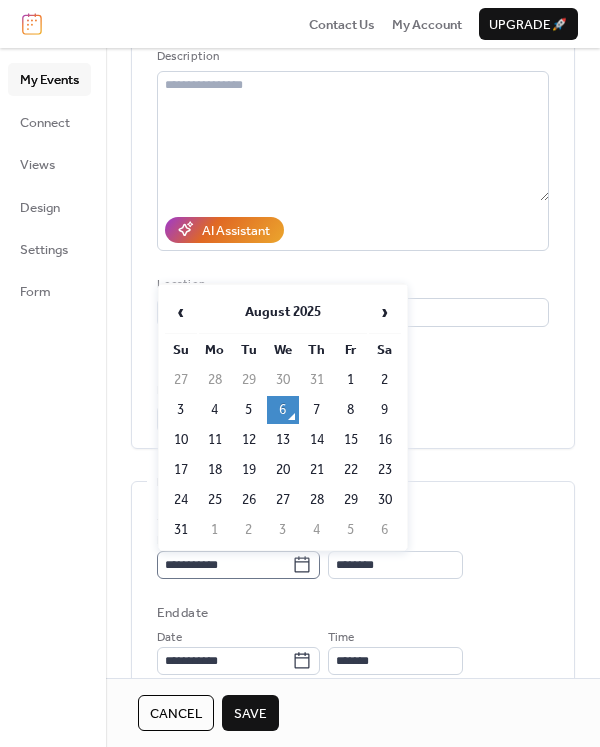click 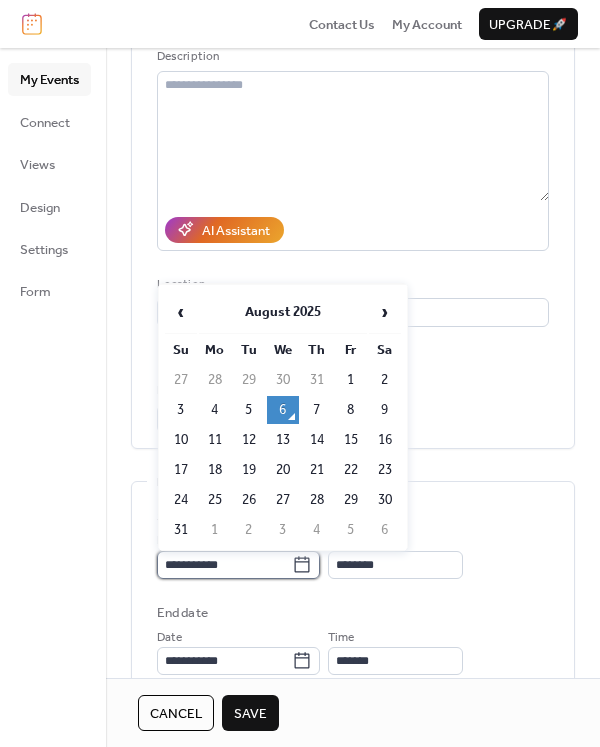 click on "**********" at bounding box center (224, 565) 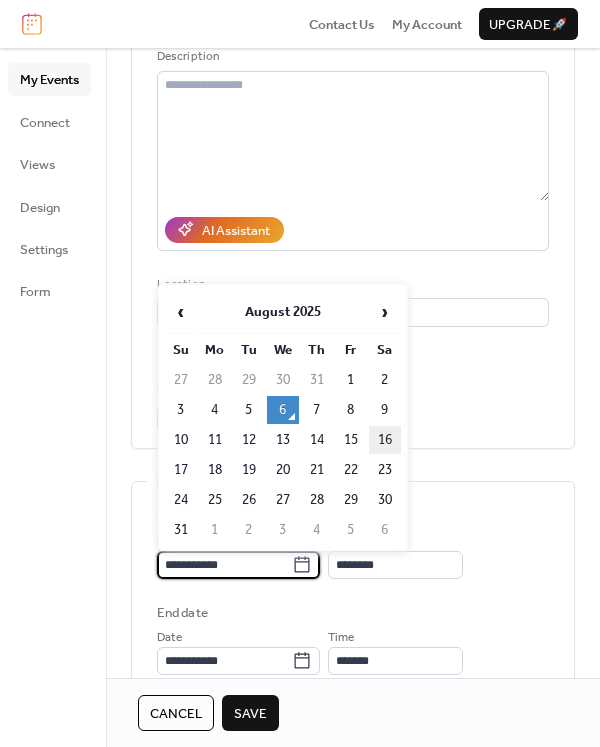 click on "16" at bounding box center [385, 440] 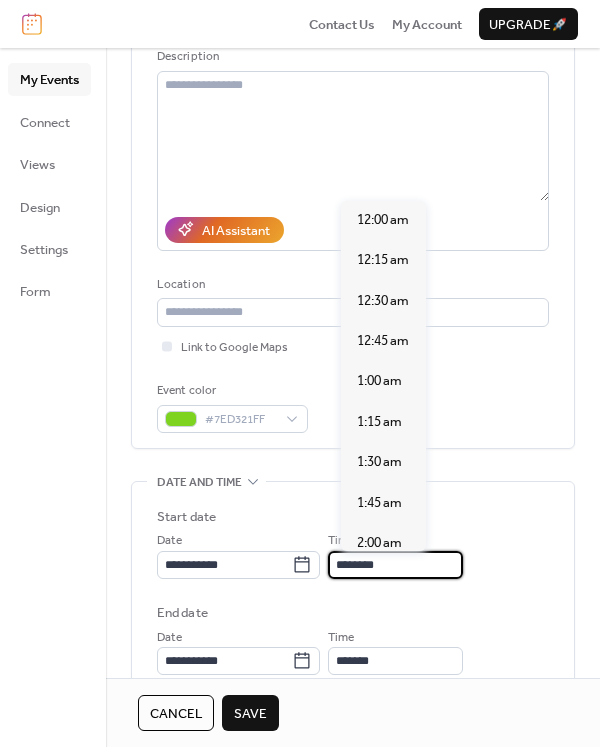 click on "********" at bounding box center [395, 565] 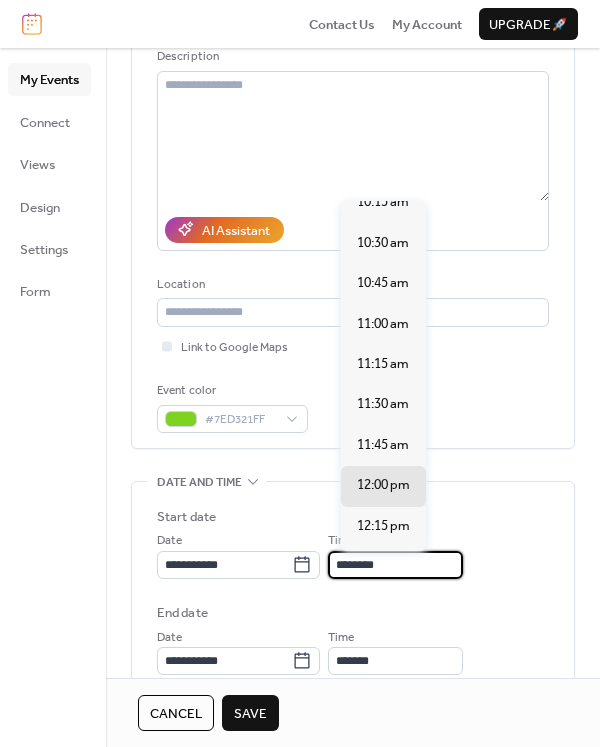 scroll, scrollTop: 1440, scrollLeft: 0, axis: vertical 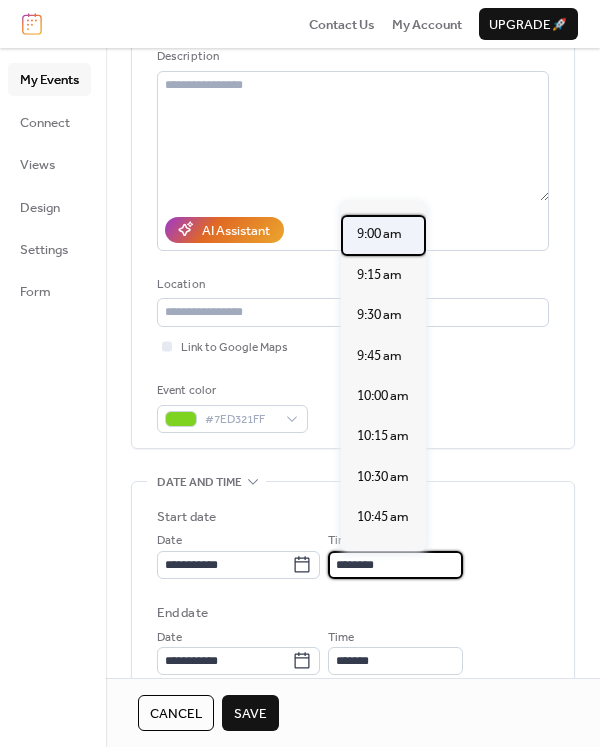 click on "9:00 am" at bounding box center (379, 234) 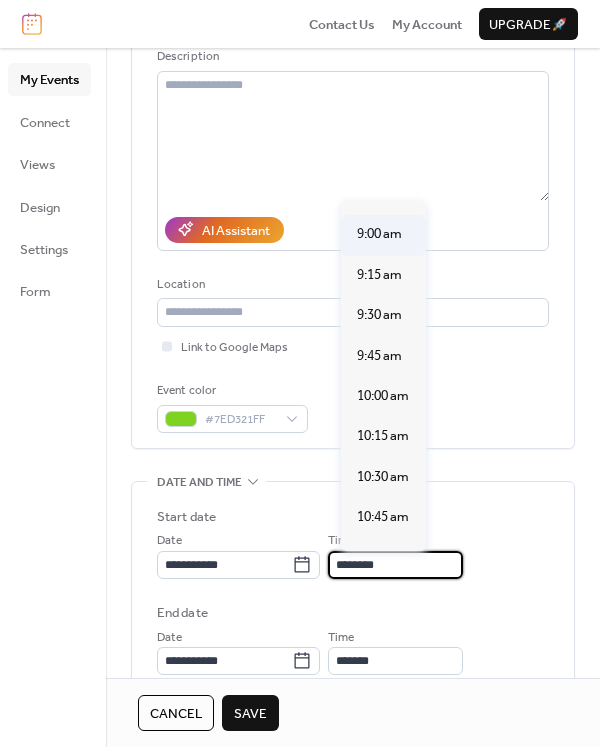 type on "*******" 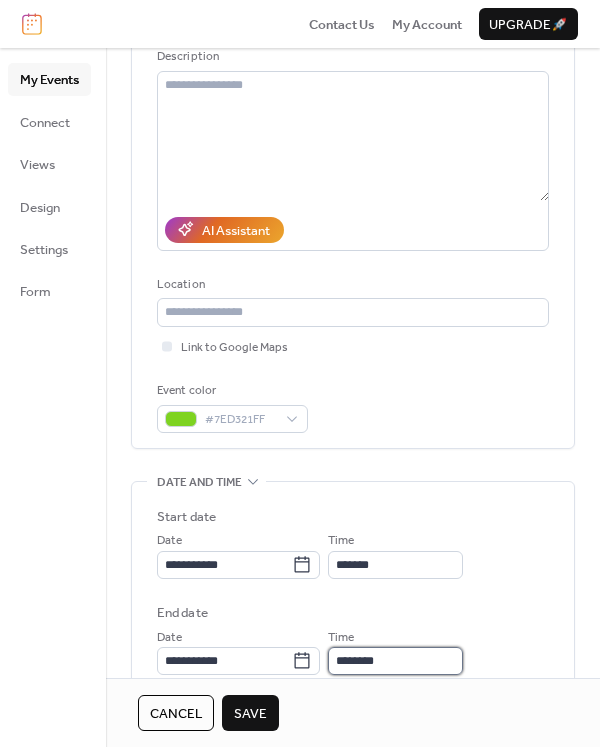 click on "********" at bounding box center (395, 661) 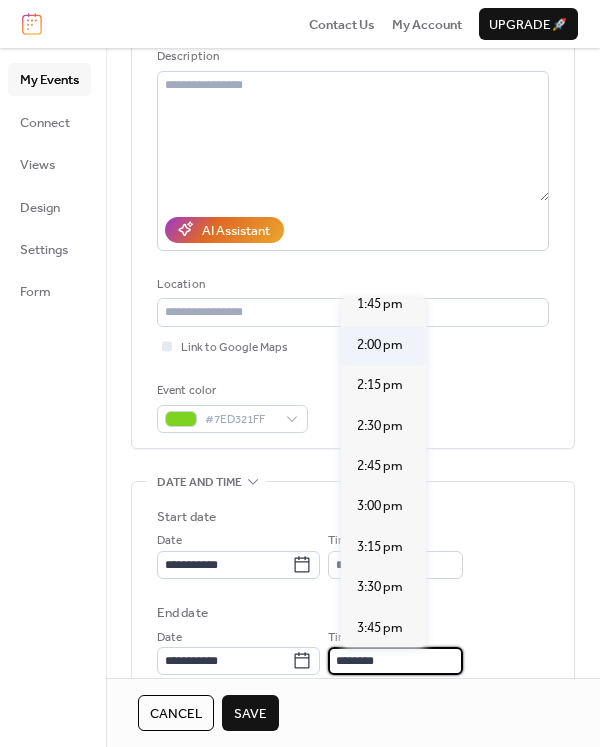 scroll, scrollTop: 1200, scrollLeft: 0, axis: vertical 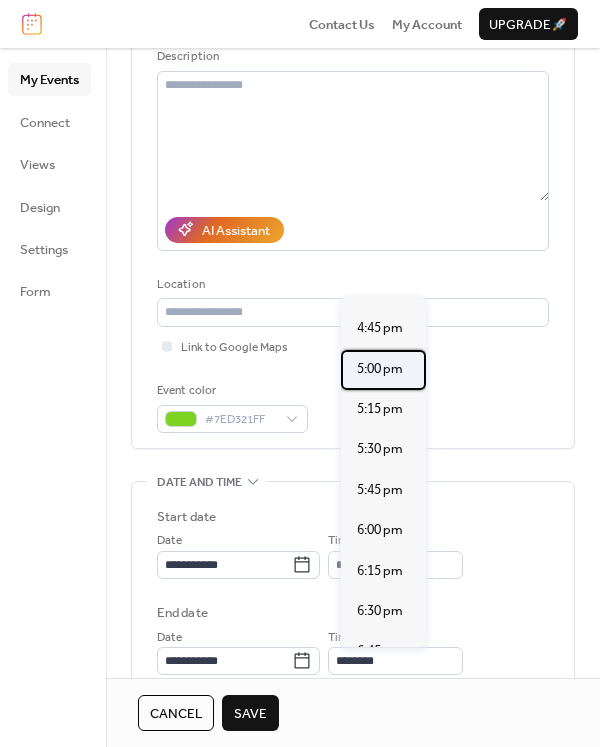click on "5:00 pm" at bounding box center (380, 369) 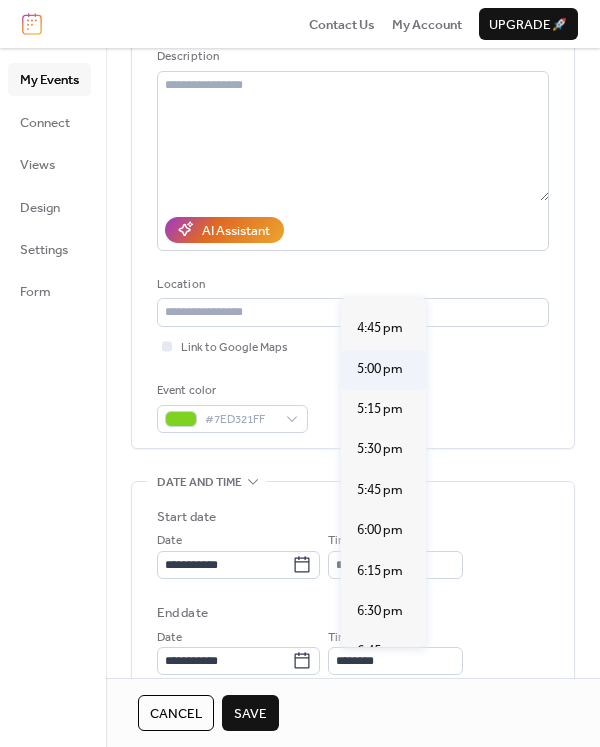 type on "*******" 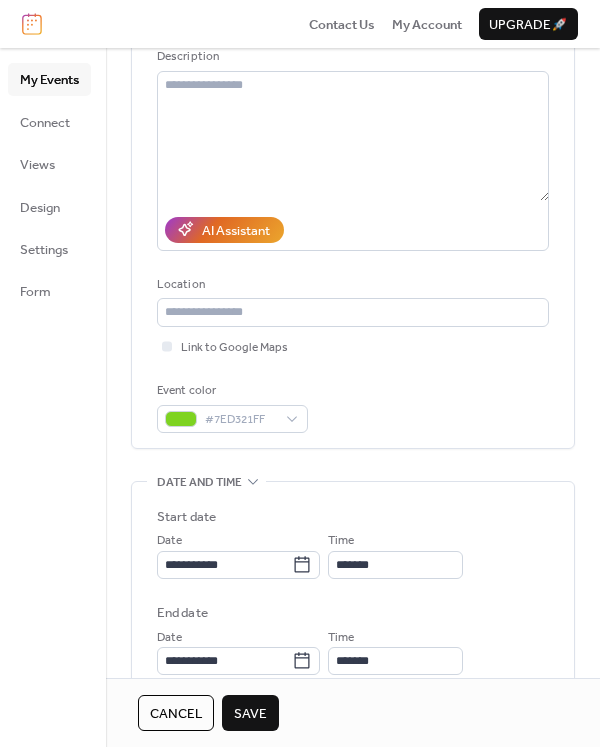 click on "Save" at bounding box center (250, 714) 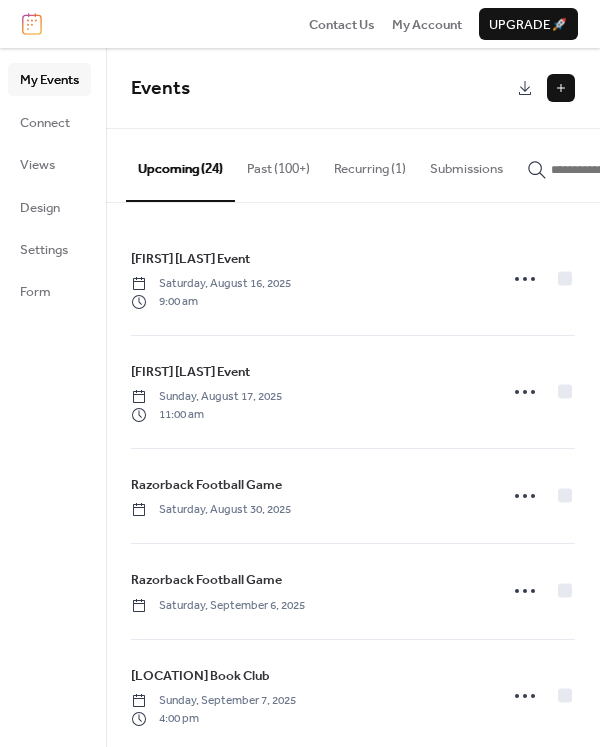 click at bounding box center (561, 88) 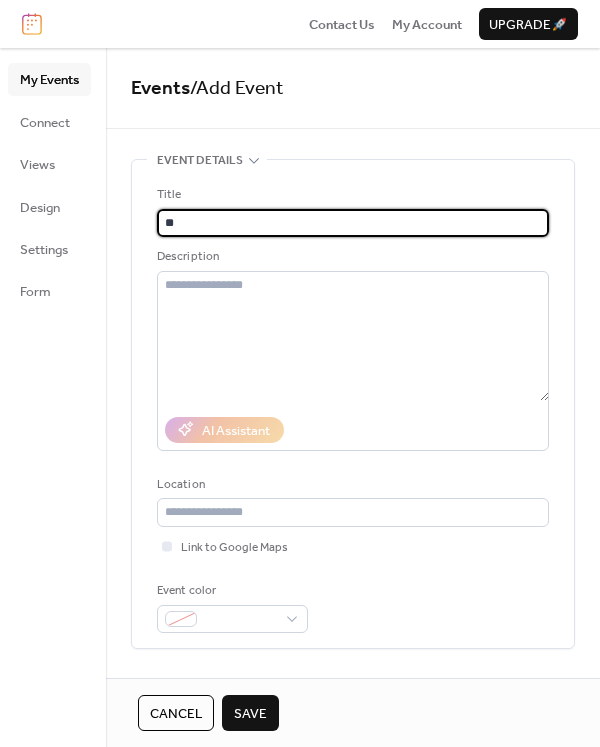 type on "*" 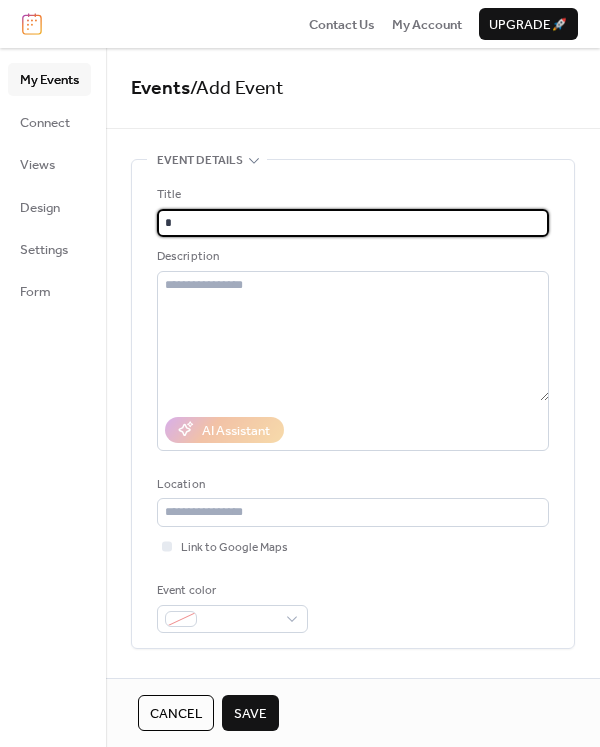 type 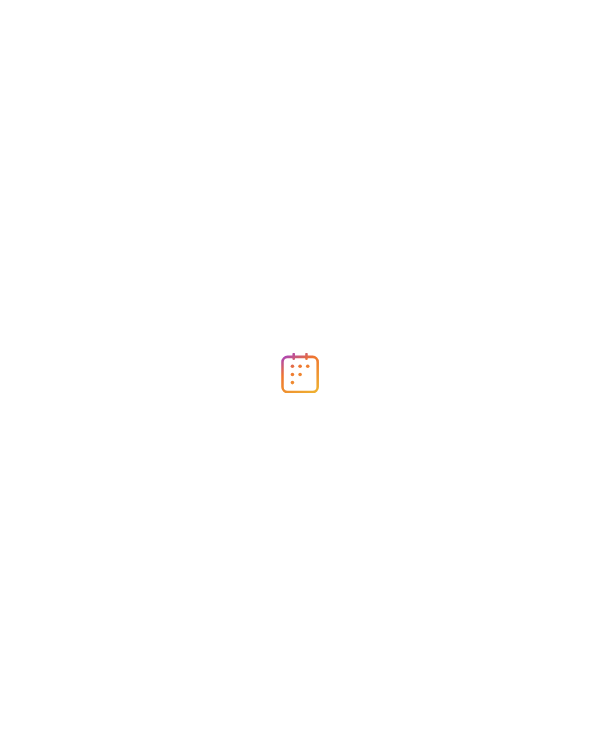 scroll, scrollTop: 0, scrollLeft: 0, axis: both 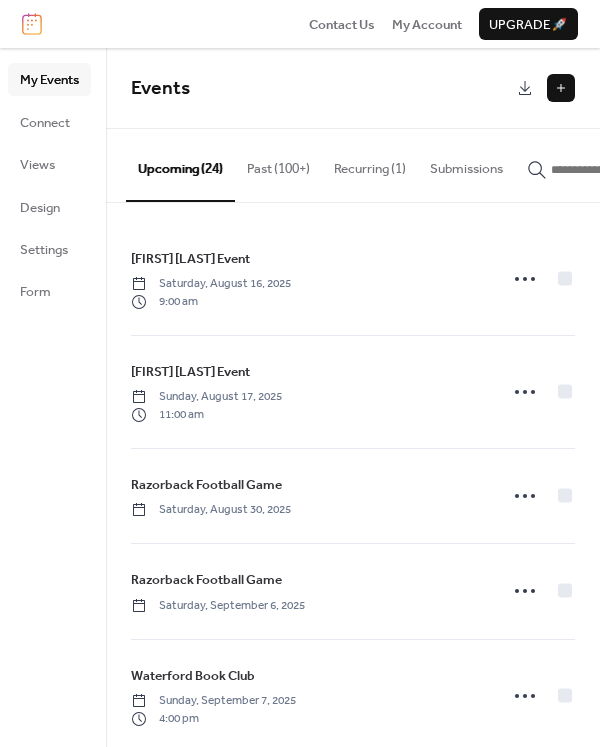 click at bounding box center (561, 88) 